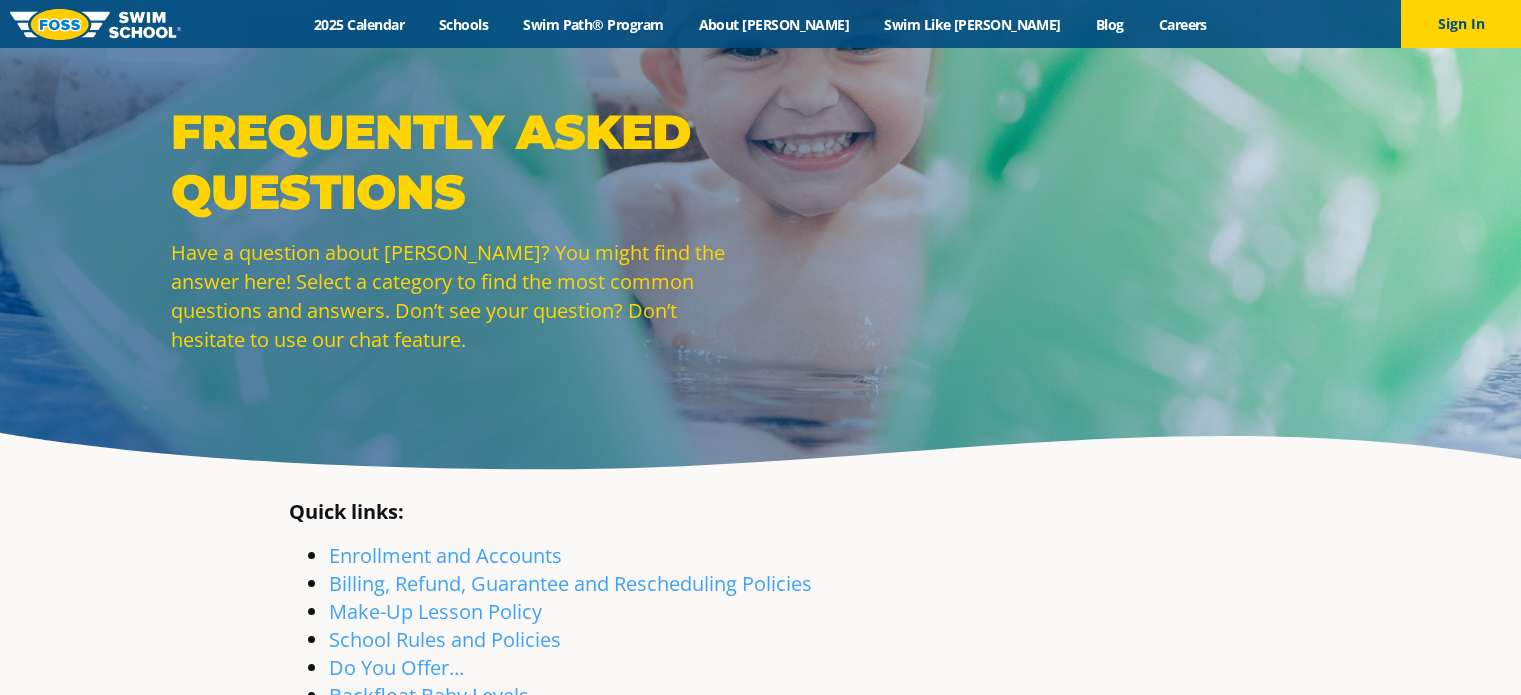 scroll, scrollTop: 0, scrollLeft: 0, axis: both 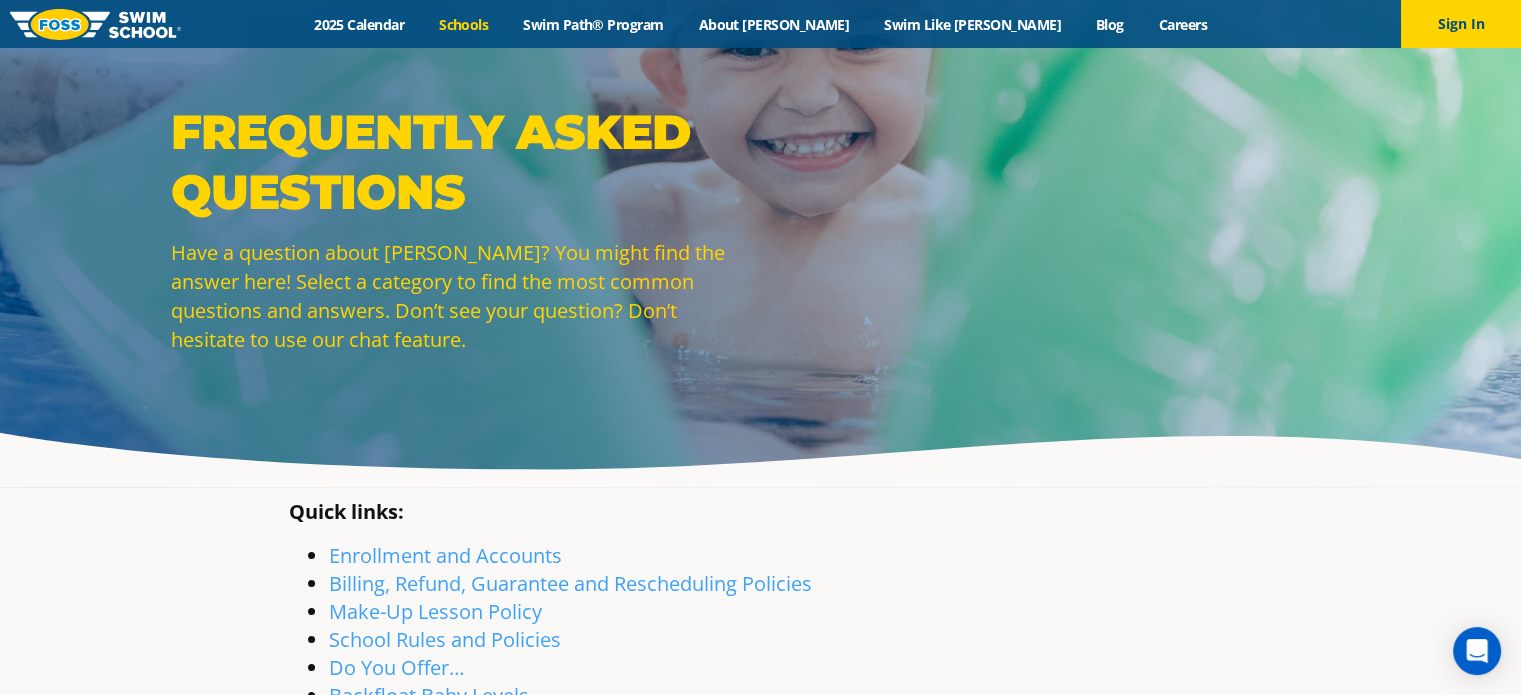 click on "Schools" at bounding box center [464, 24] 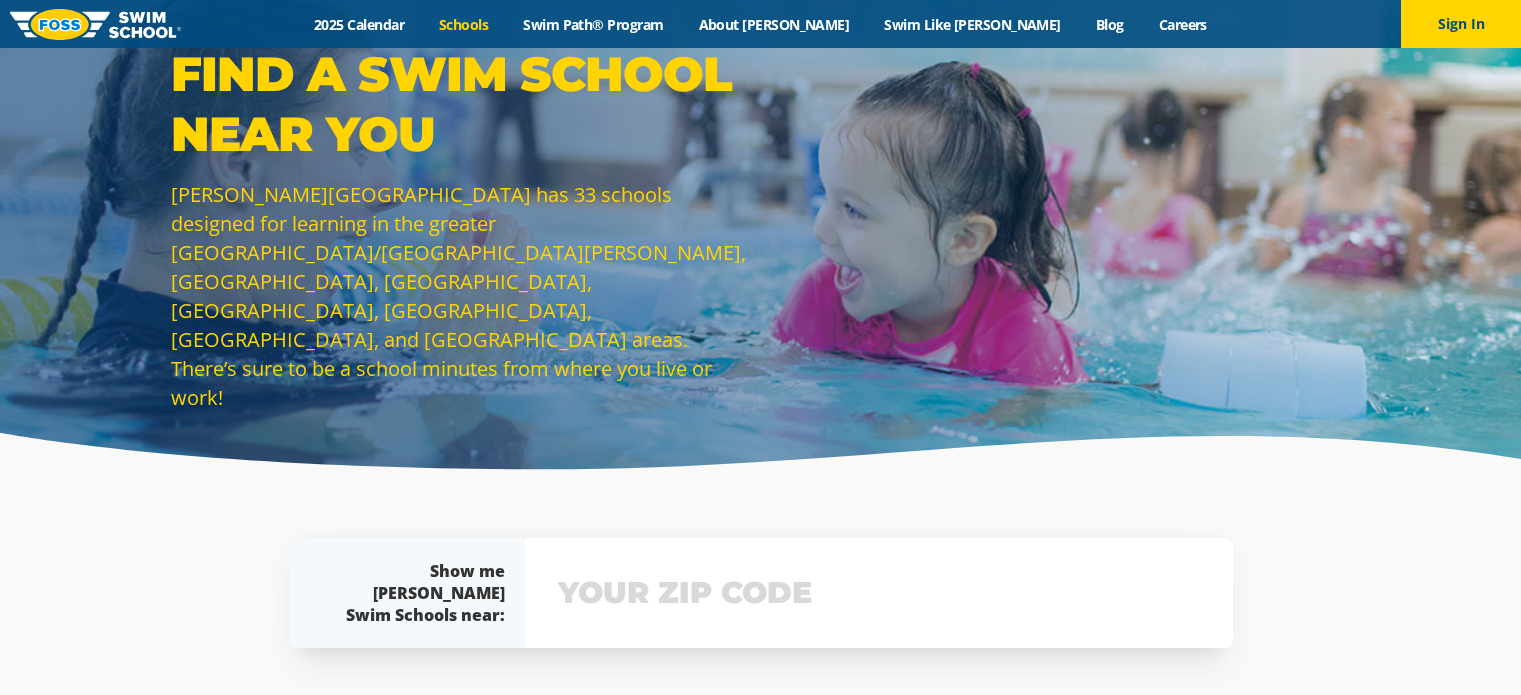 scroll, scrollTop: 0, scrollLeft: 0, axis: both 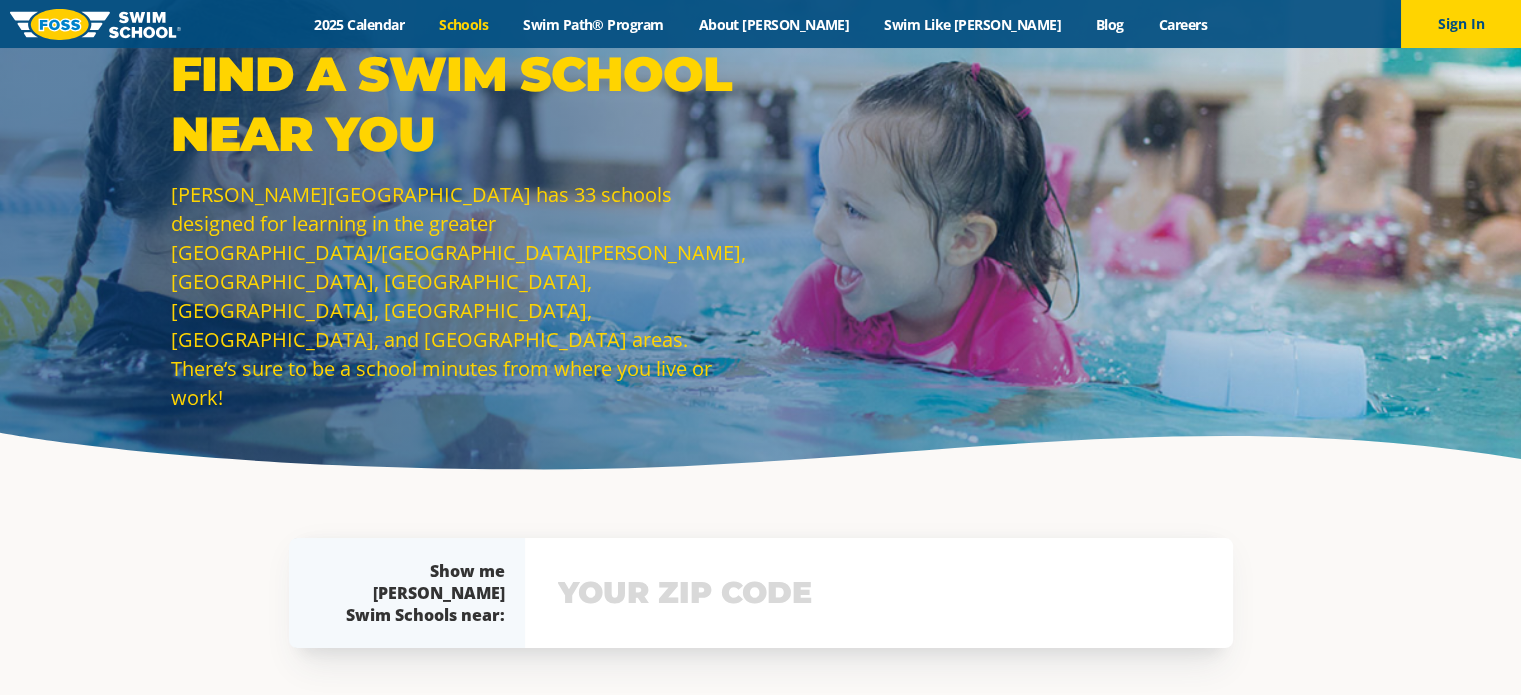click on "Menu
2025 Calendar
Schools
Swim Path® Program
About FOSS
Swim Like Regan
Blog
Careers
Sign In
Sign In" at bounding box center [760, 24] 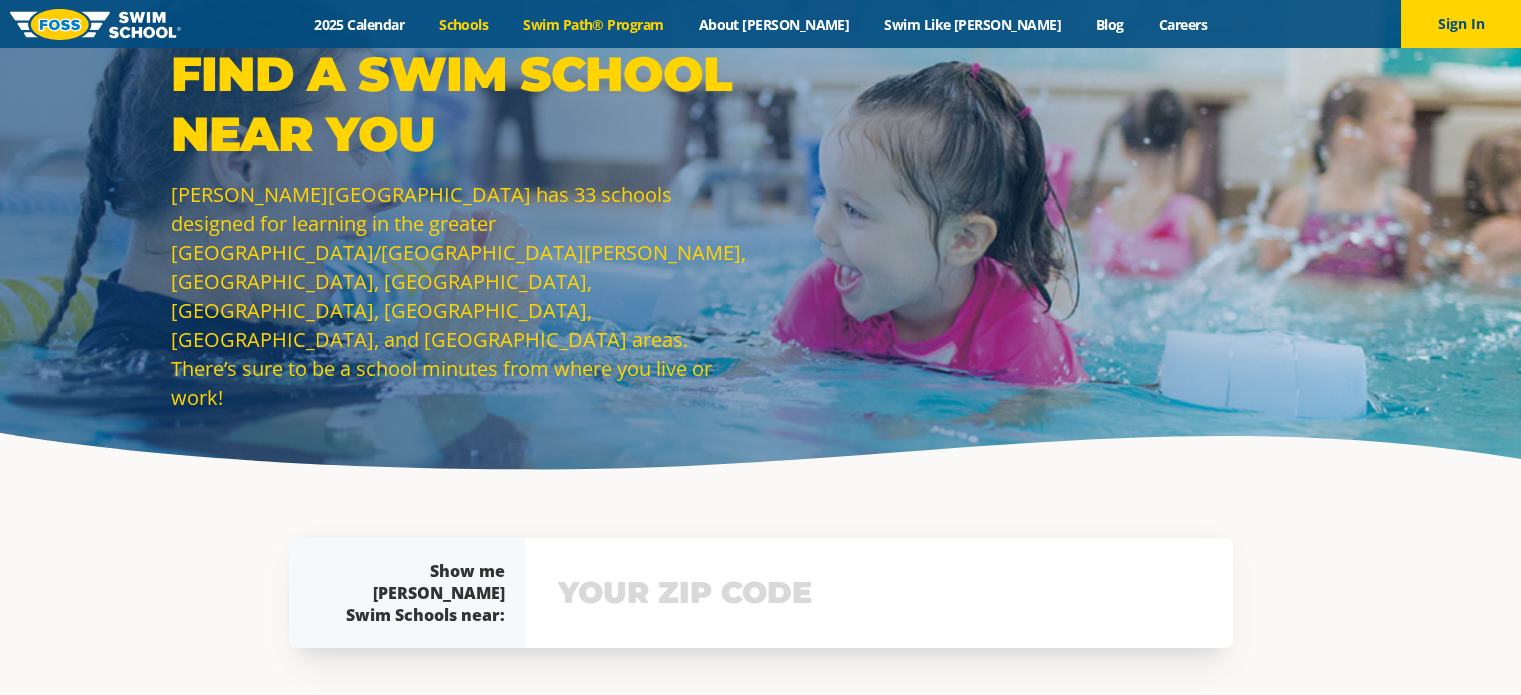 click on "Swim Path® Program" at bounding box center (593, 24) 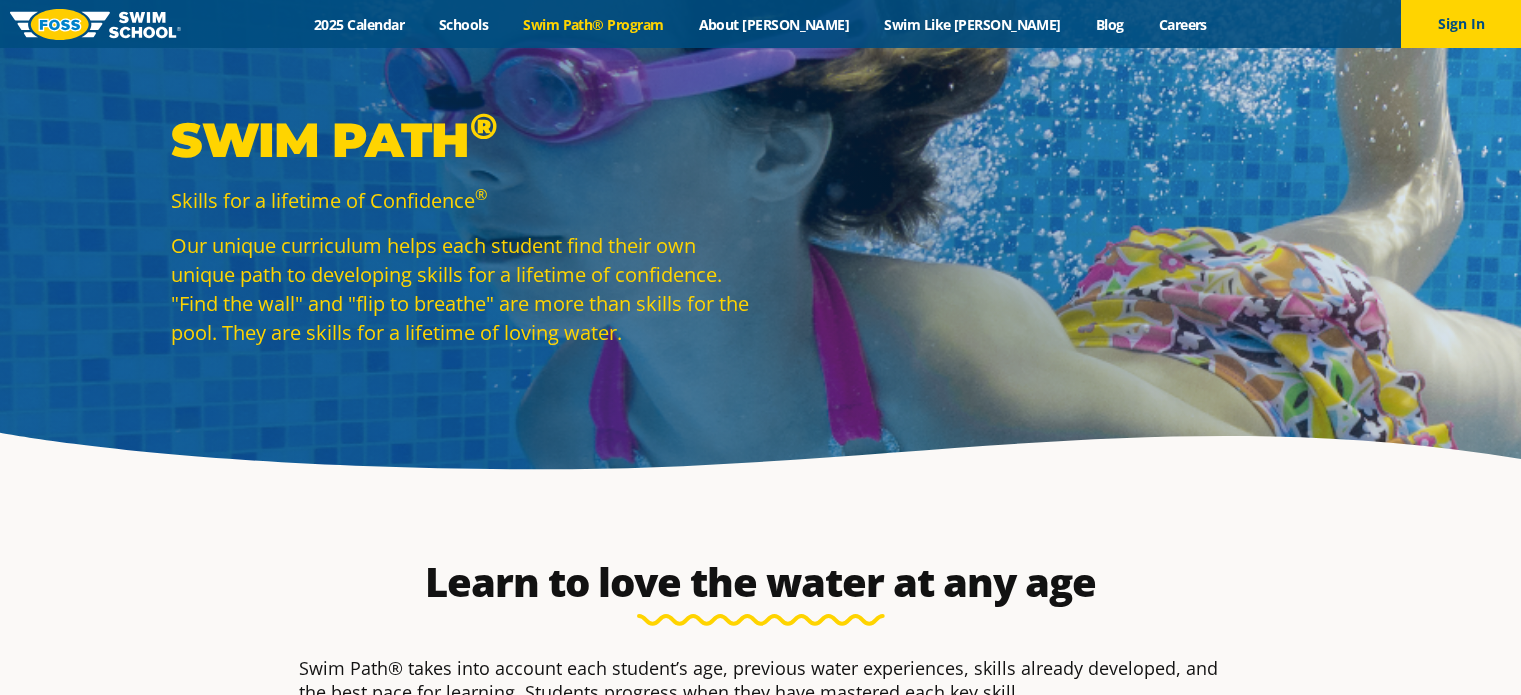 scroll, scrollTop: 0, scrollLeft: 0, axis: both 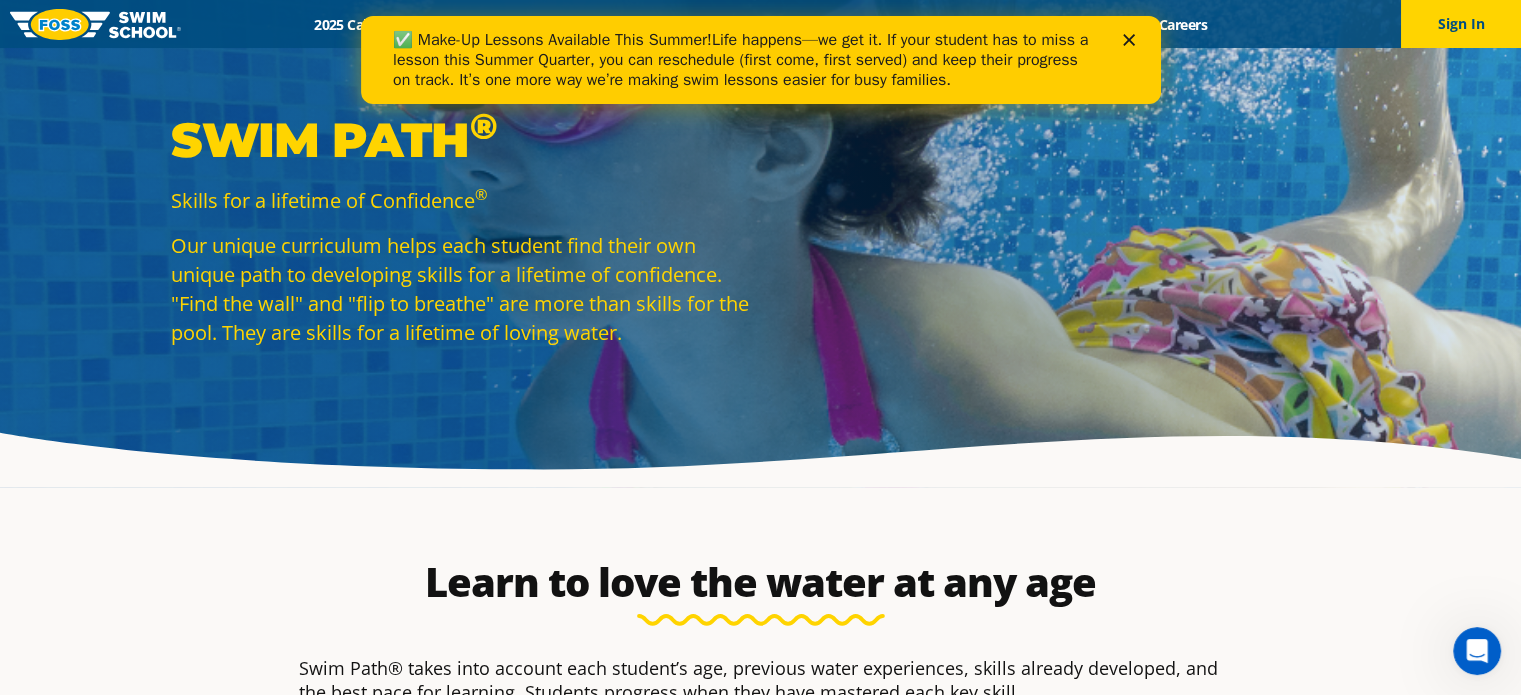 click 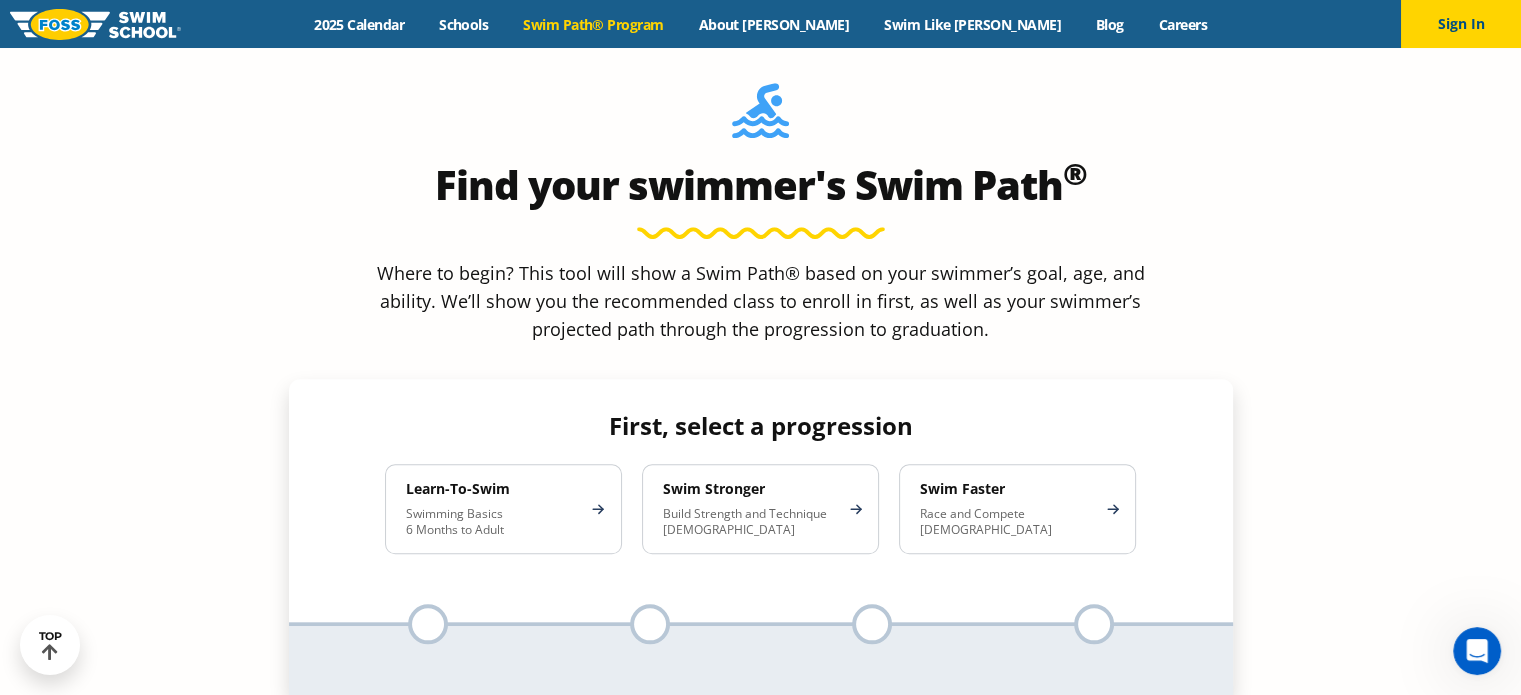 scroll, scrollTop: 1800, scrollLeft: 0, axis: vertical 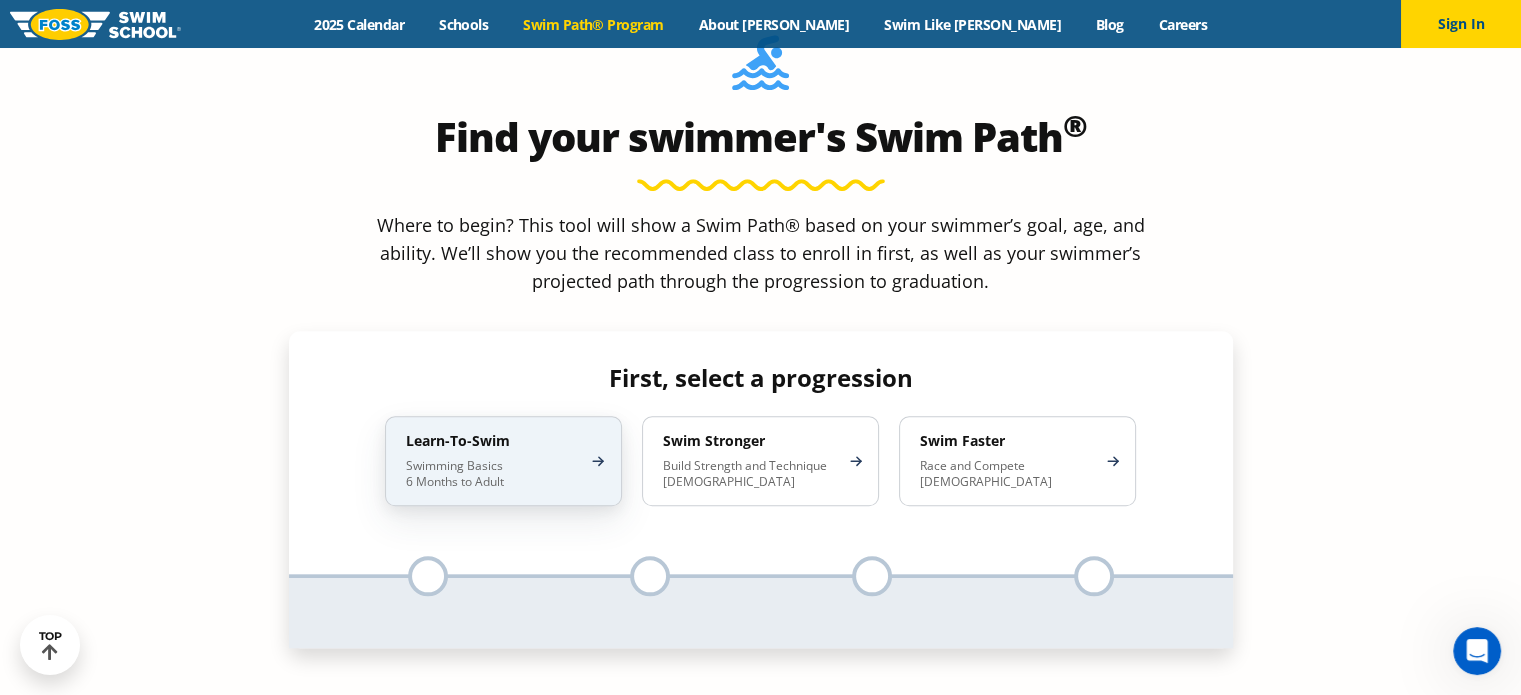 click on "Swimming Basics 6 Months to Adult" at bounding box center (493, 474) 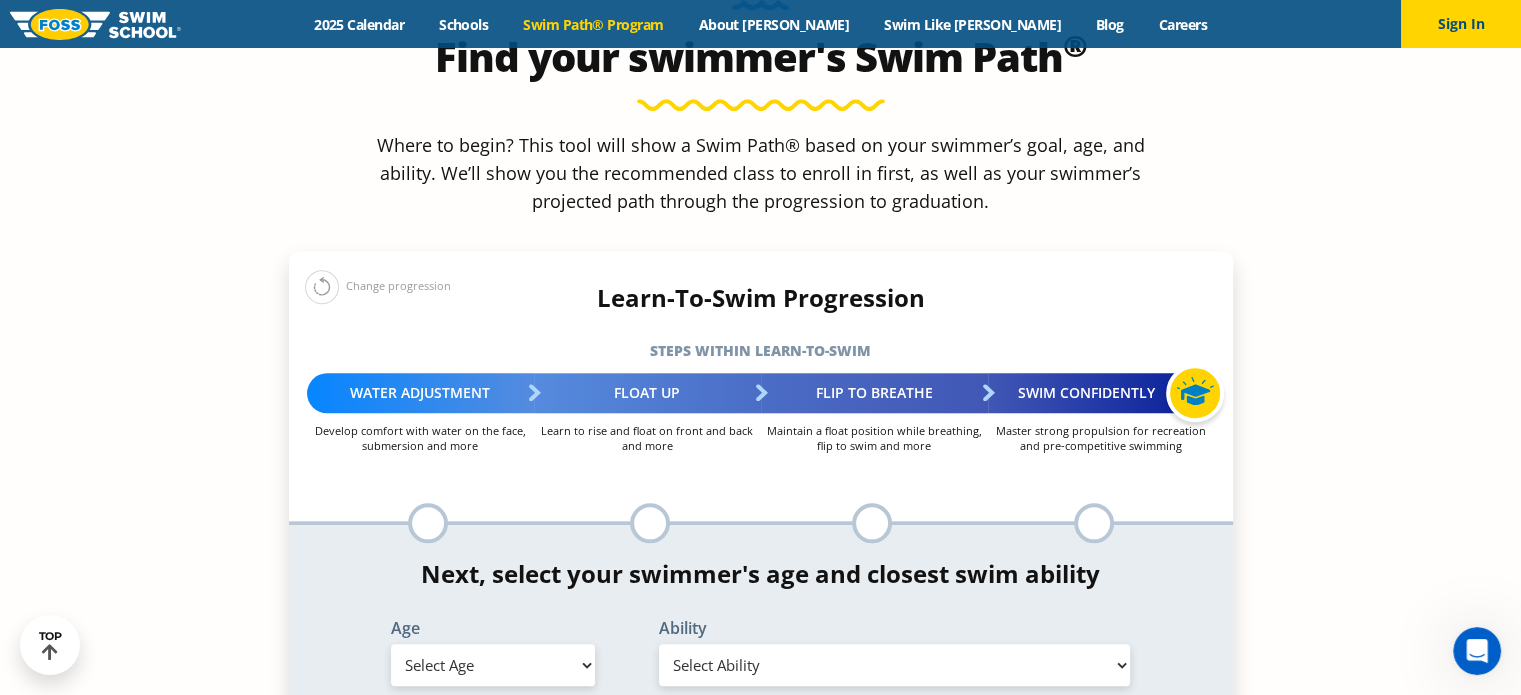 scroll, scrollTop: 2000, scrollLeft: 0, axis: vertical 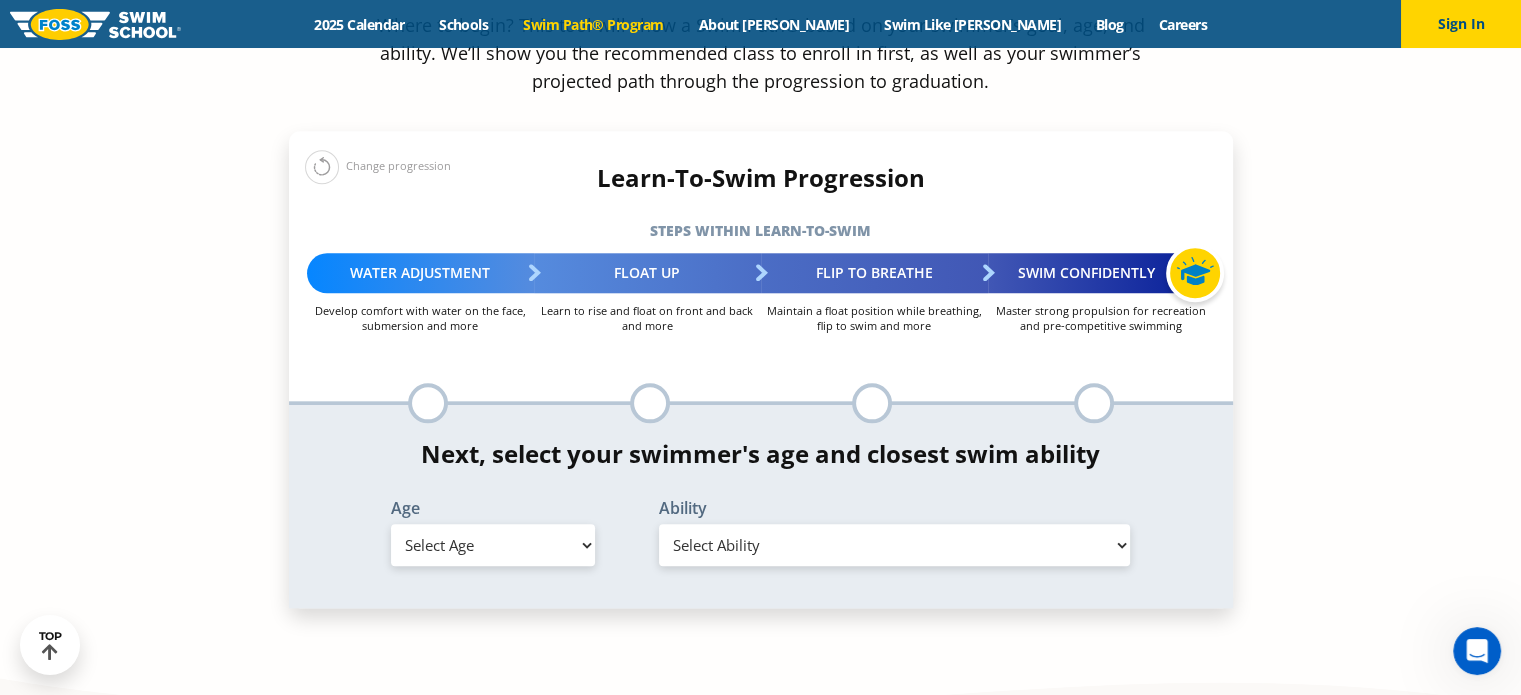 click on "Select Age 6 months - 1 year 1 year 2 years 3 years 4 years 5 years 6 years 7 years 8 years 9 years 10 years  11 years  12 years  13 years  14 years  15 years  16 years  17 years  Adult (18 years +)" at bounding box center (493, 545) 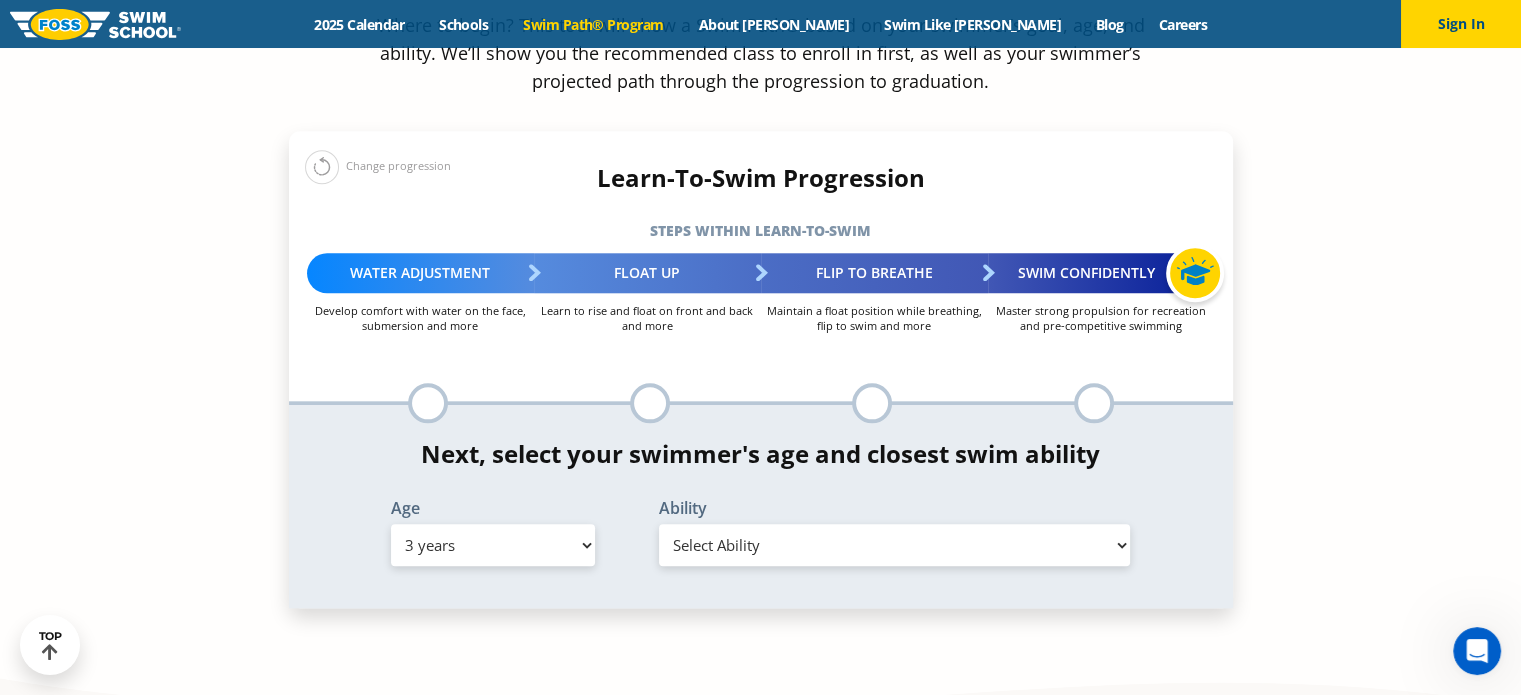 click on "Select Age 6 months - 1 year 1 year 2 years 3 years 4 years 5 years 6 years 7 years 8 years 9 years 10 years  11 years  12 years  13 years  14 years  15 years  16 years  17 years  Adult (18 years +)" at bounding box center (493, 545) 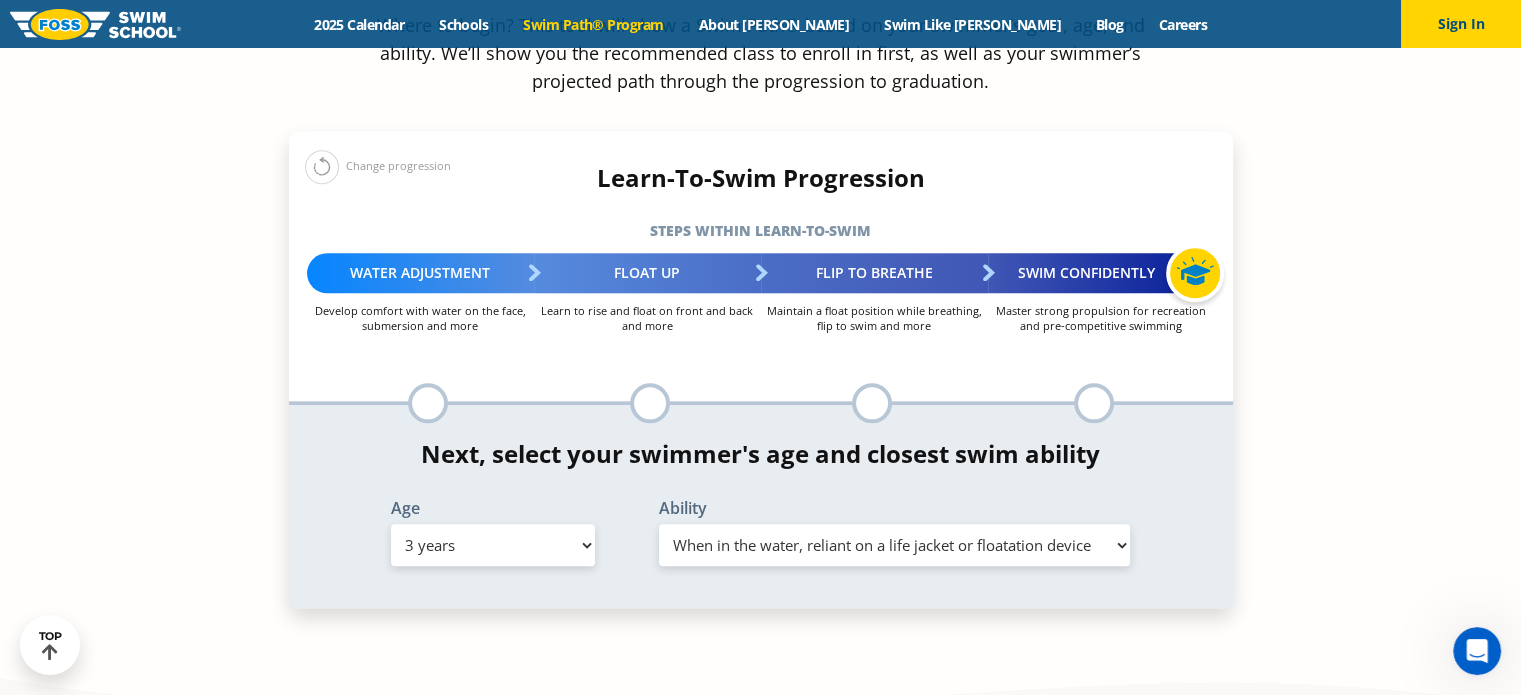 click on "Select Ability First in-water experience When in the water, reliant on a life jacket or floatation device Uncomfortable putting face in the water and/or getting water on ears while floating on back Swims 5 feet with face in the water, unassisted by a person or floatie I would be comfortable if my child fell in the water and confident they would be able to get back to the edge with no assistance In open water, able to swim for at least 15 ft back to safety while flipping from front to back to breathe/float" at bounding box center (895, 545) 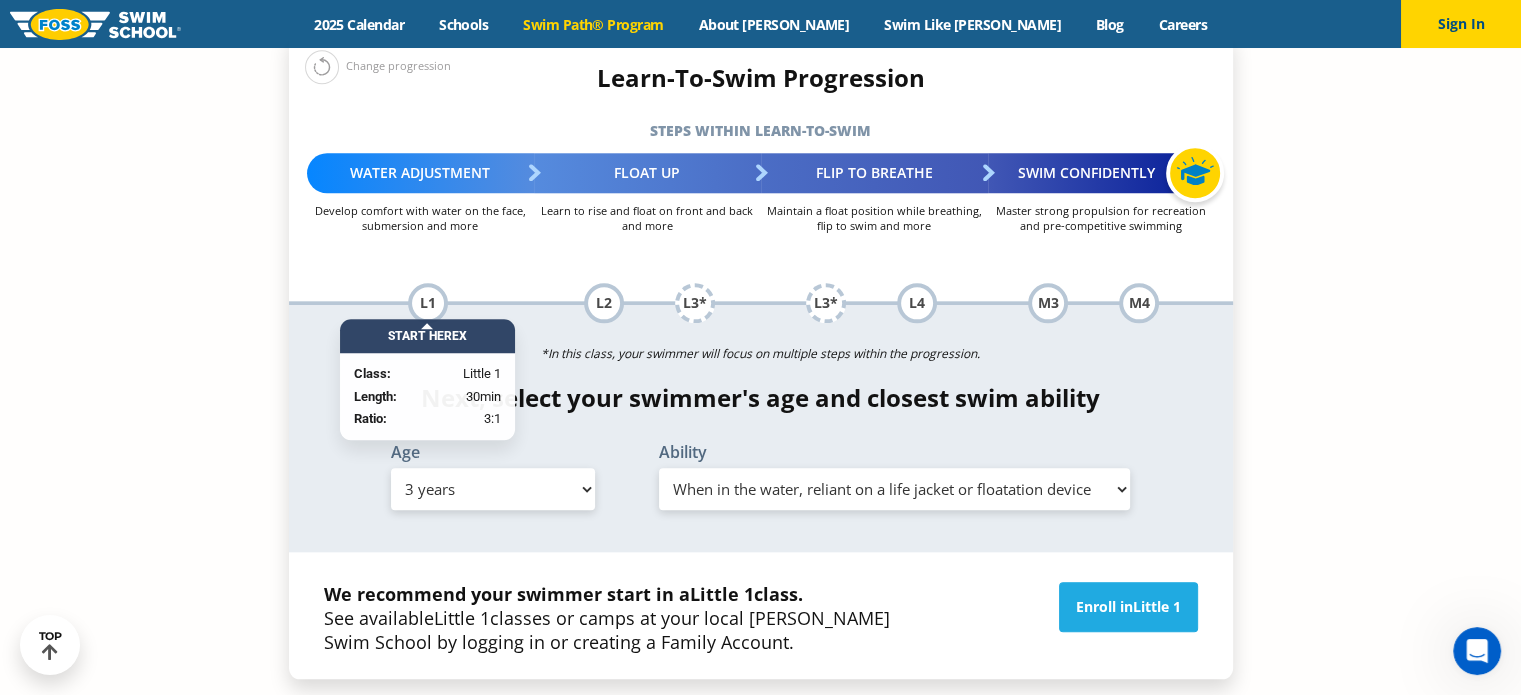 scroll, scrollTop: 2200, scrollLeft: 0, axis: vertical 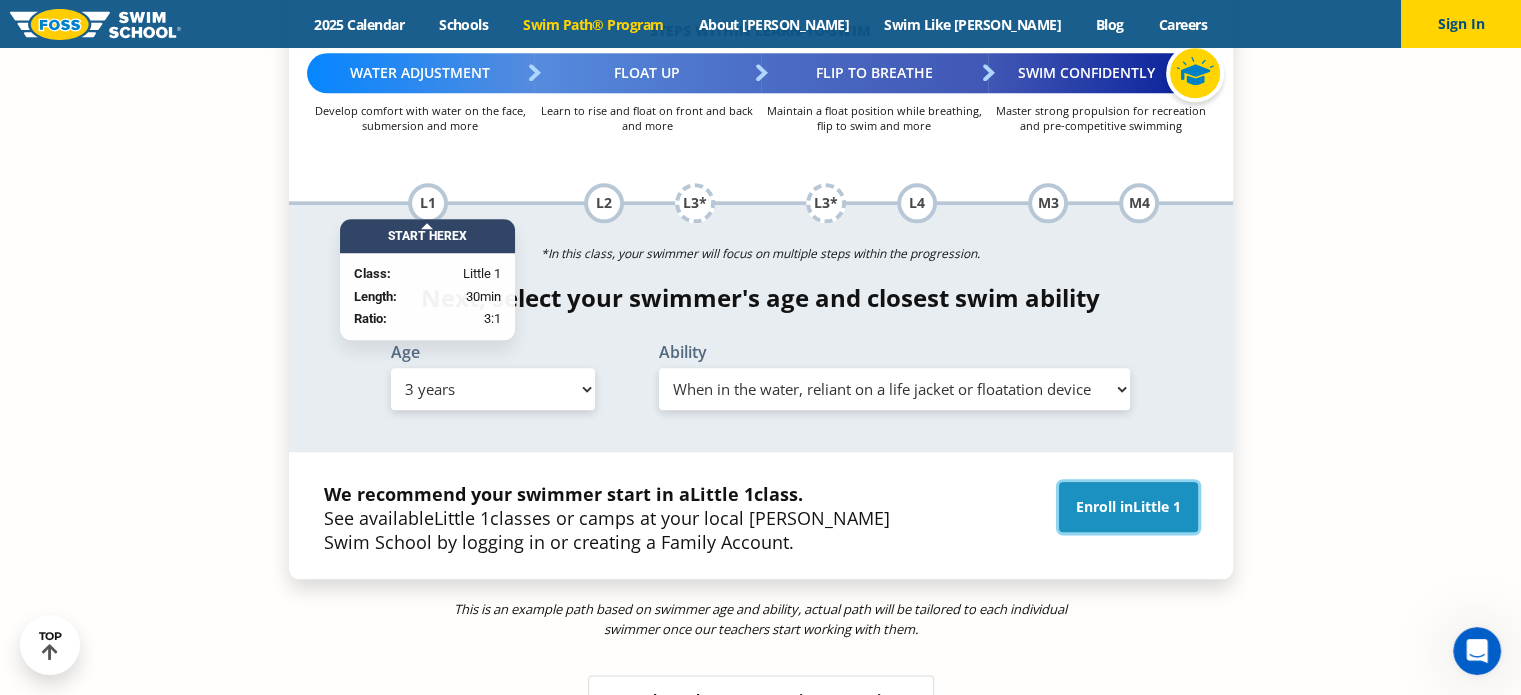 click on "Enroll in  Little 1" at bounding box center [1128, 507] 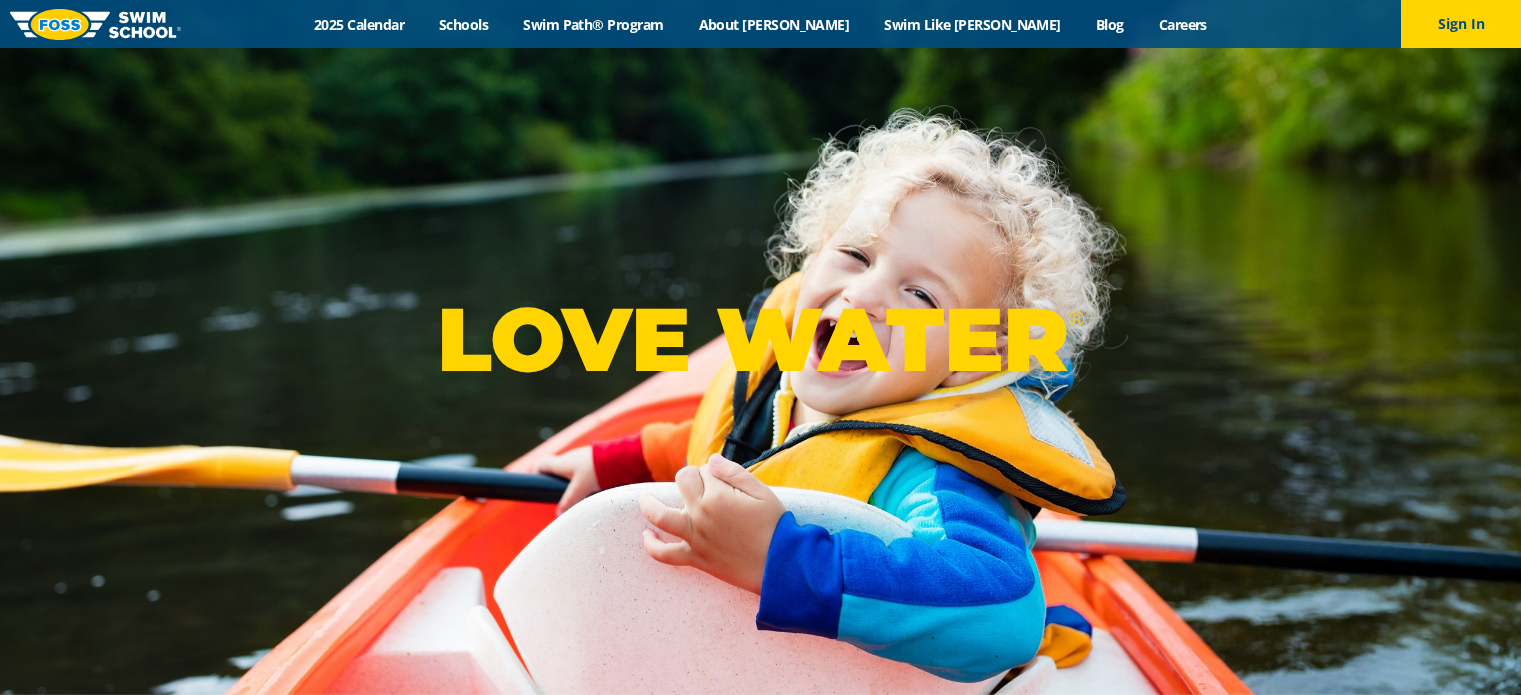 scroll, scrollTop: 0, scrollLeft: 0, axis: both 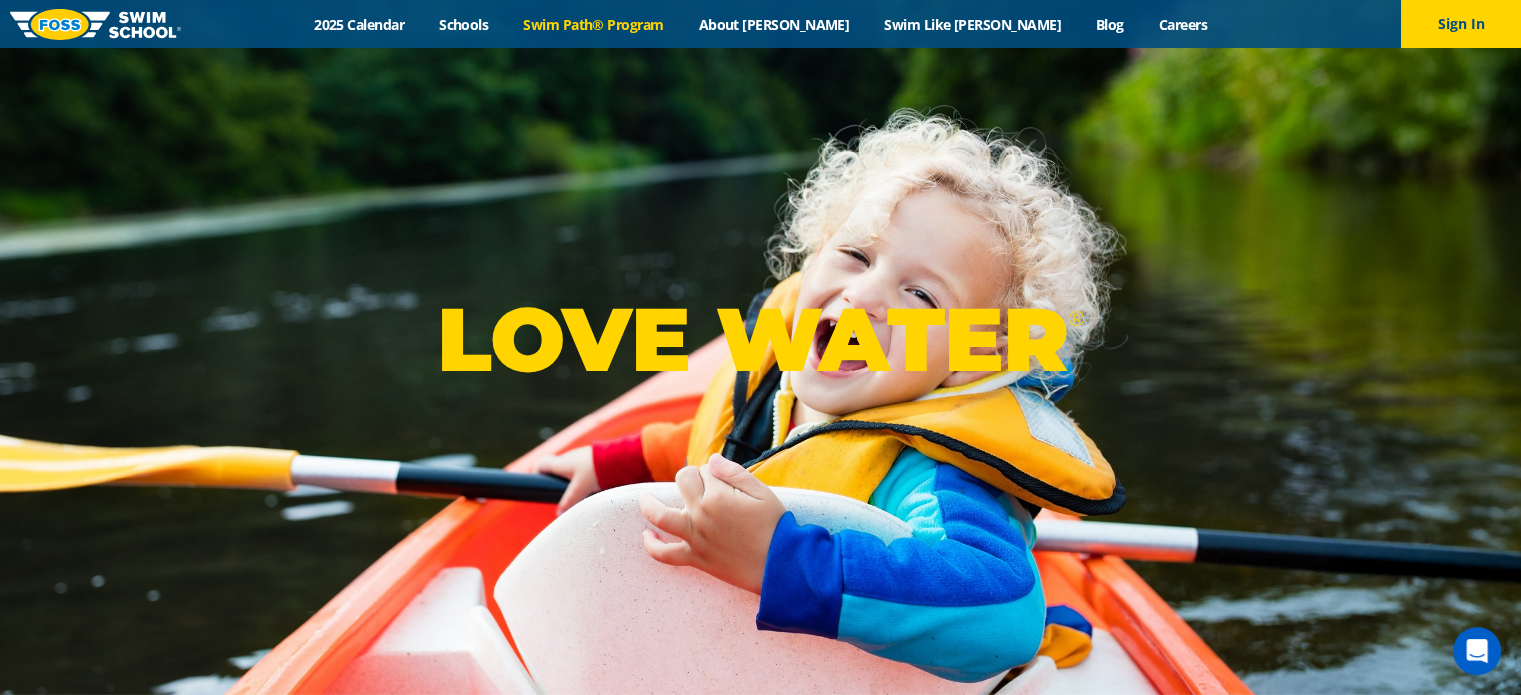 click on "Swim Path® Program" at bounding box center [593, 24] 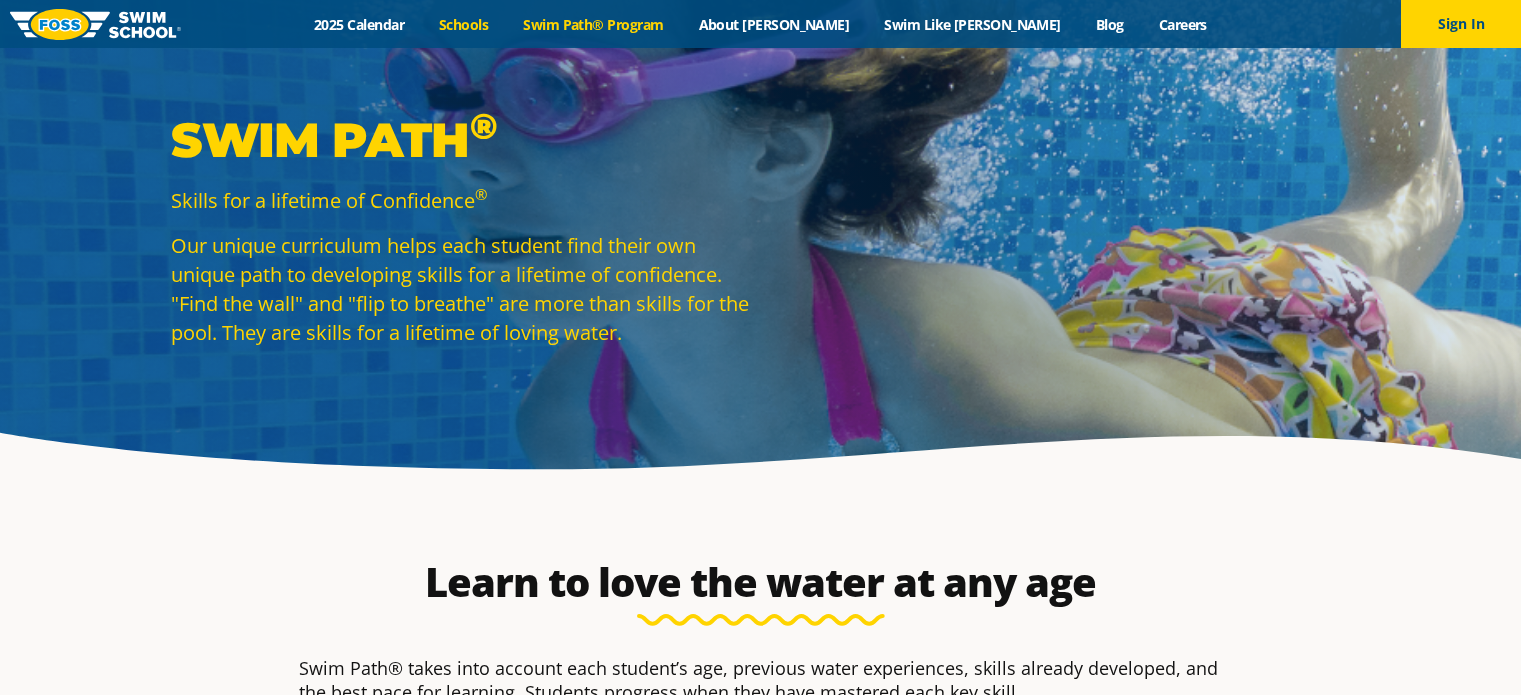 scroll, scrollTop: 0, scrollLeft: 0, axis: both 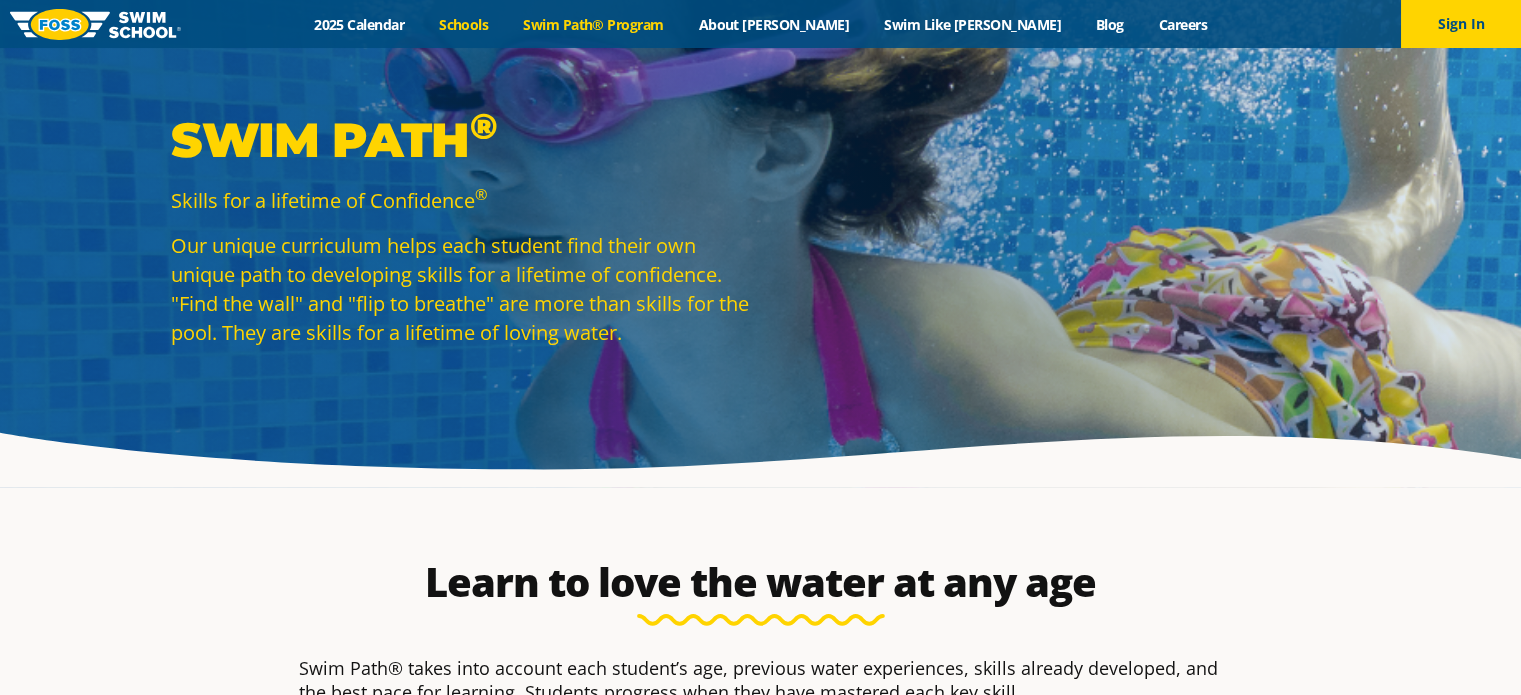 click on "Schools" at bounding box center [464, 24] 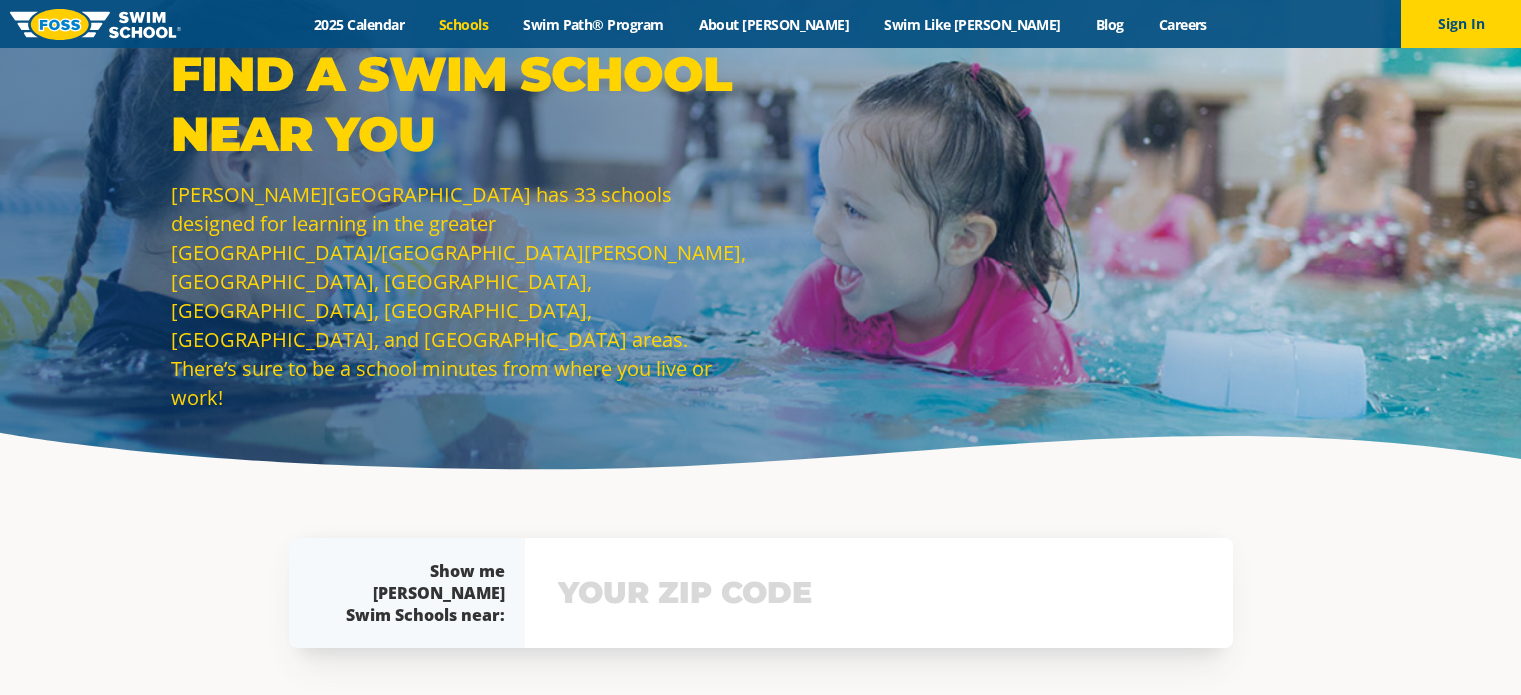 scroll, scrollTop: 584, scrollLeft: 0, axis: vertical 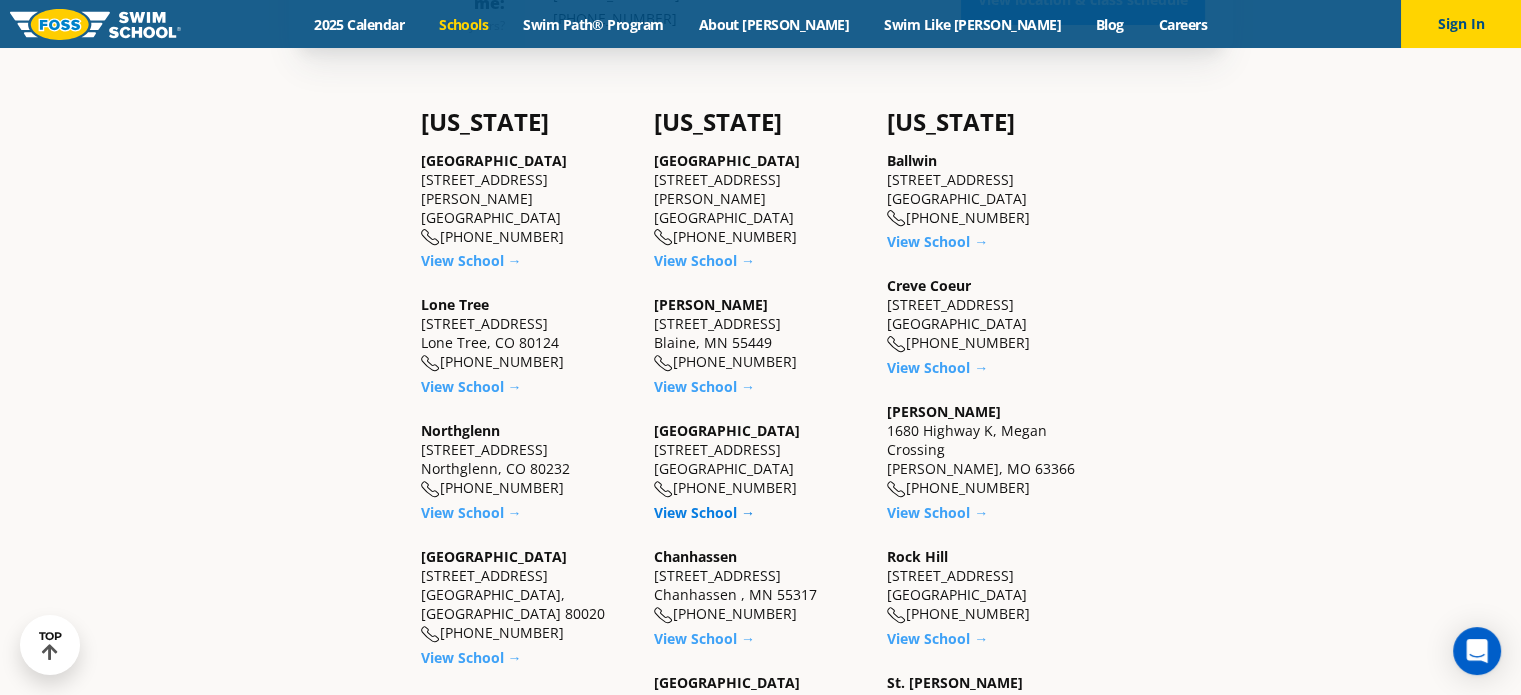 click on "View School →" at bounding box center [704, 512] 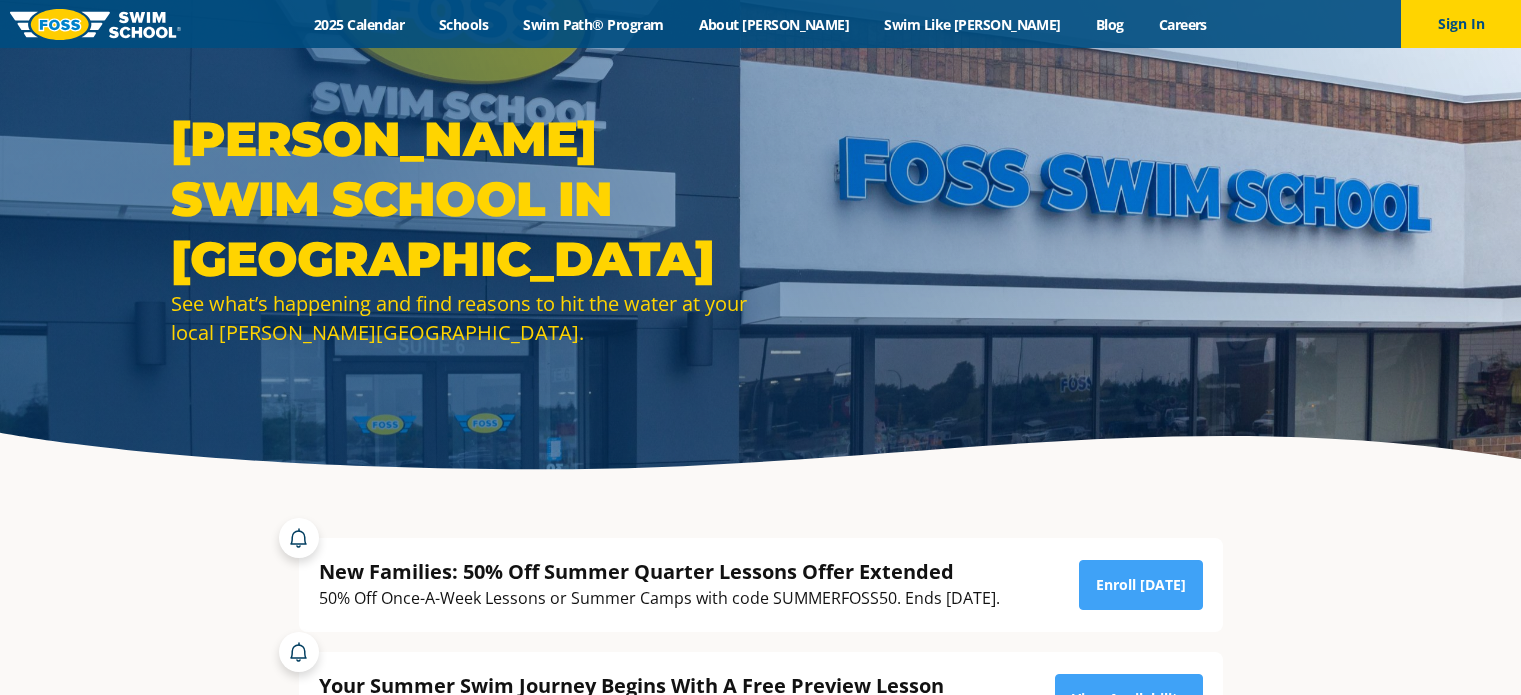 scroll, scrollTop: 0, scrollLeft: 0, axis: both 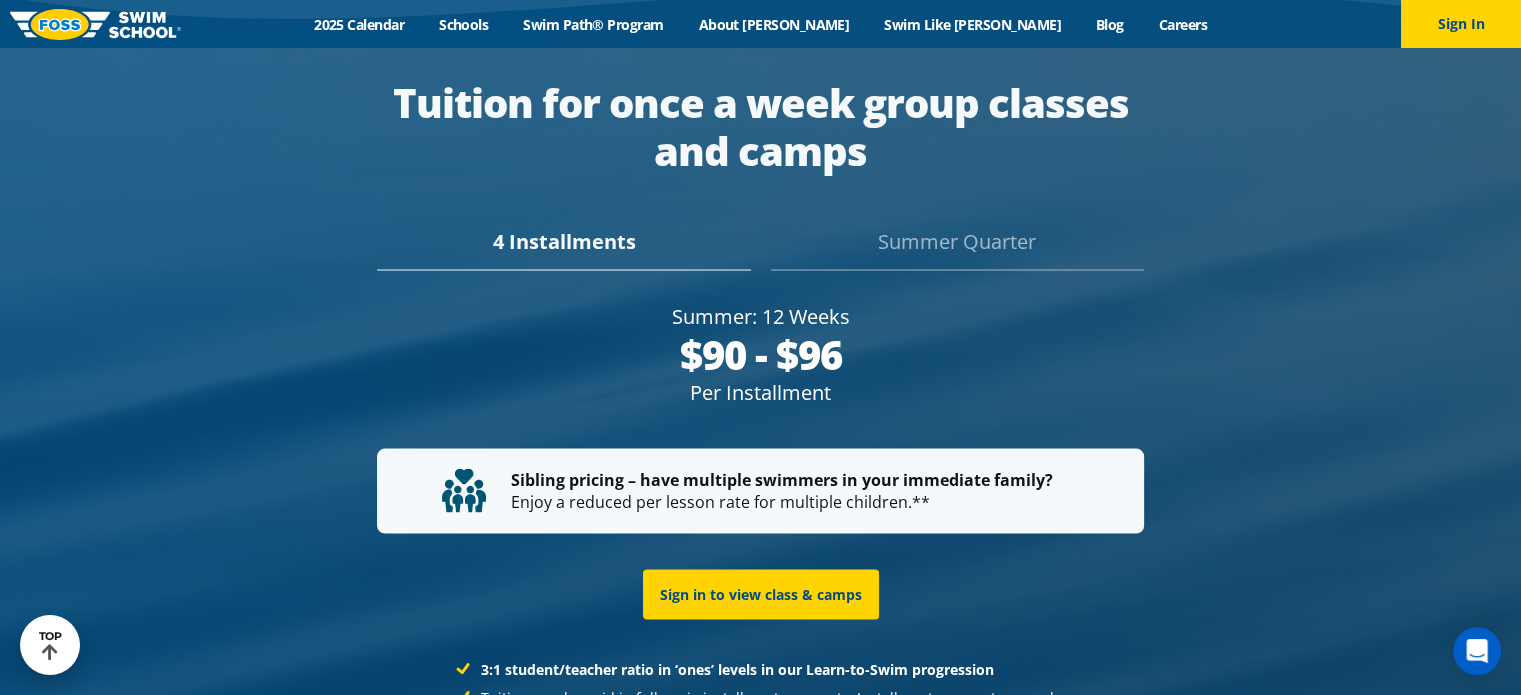 click on "Summer Quarter" at bounding box center (957, 248) 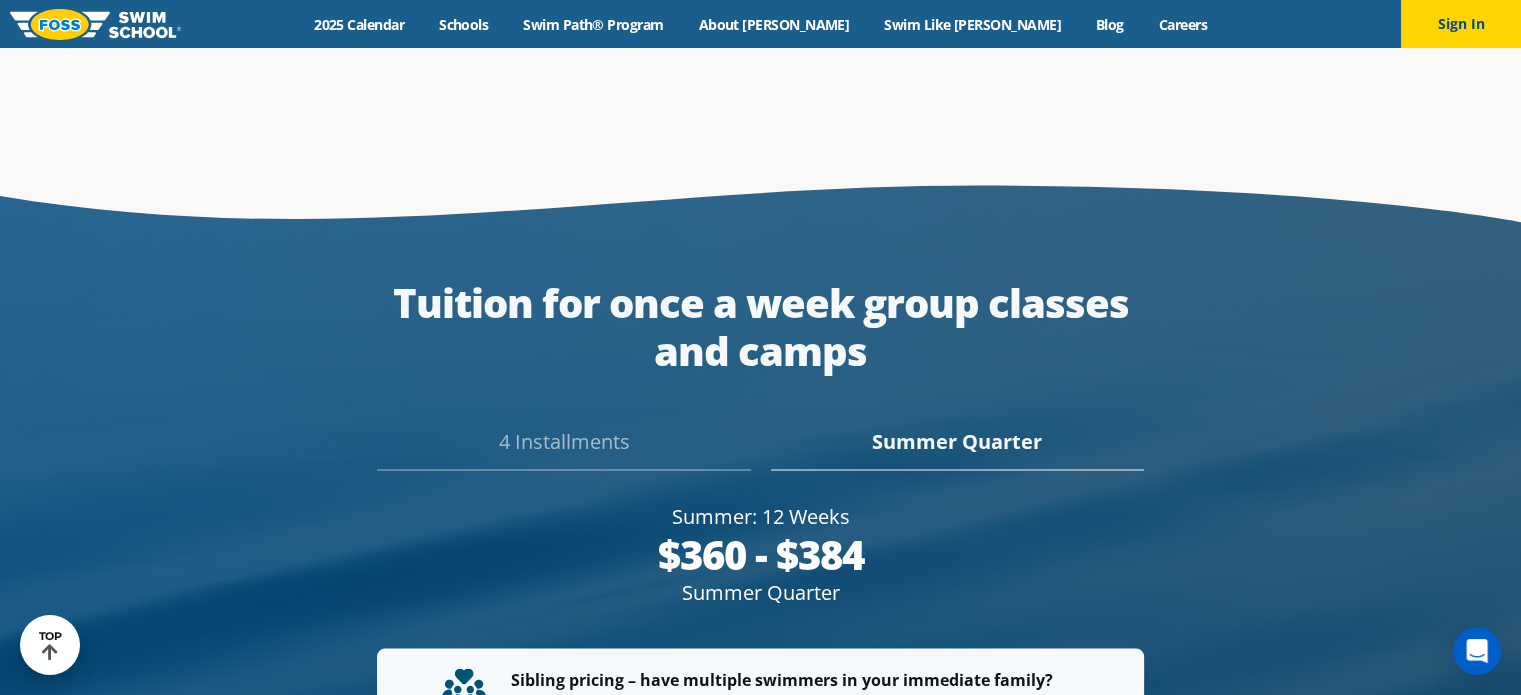 scroll, scrollTop: 3528, scrollLeft: 0, axis: vertical 